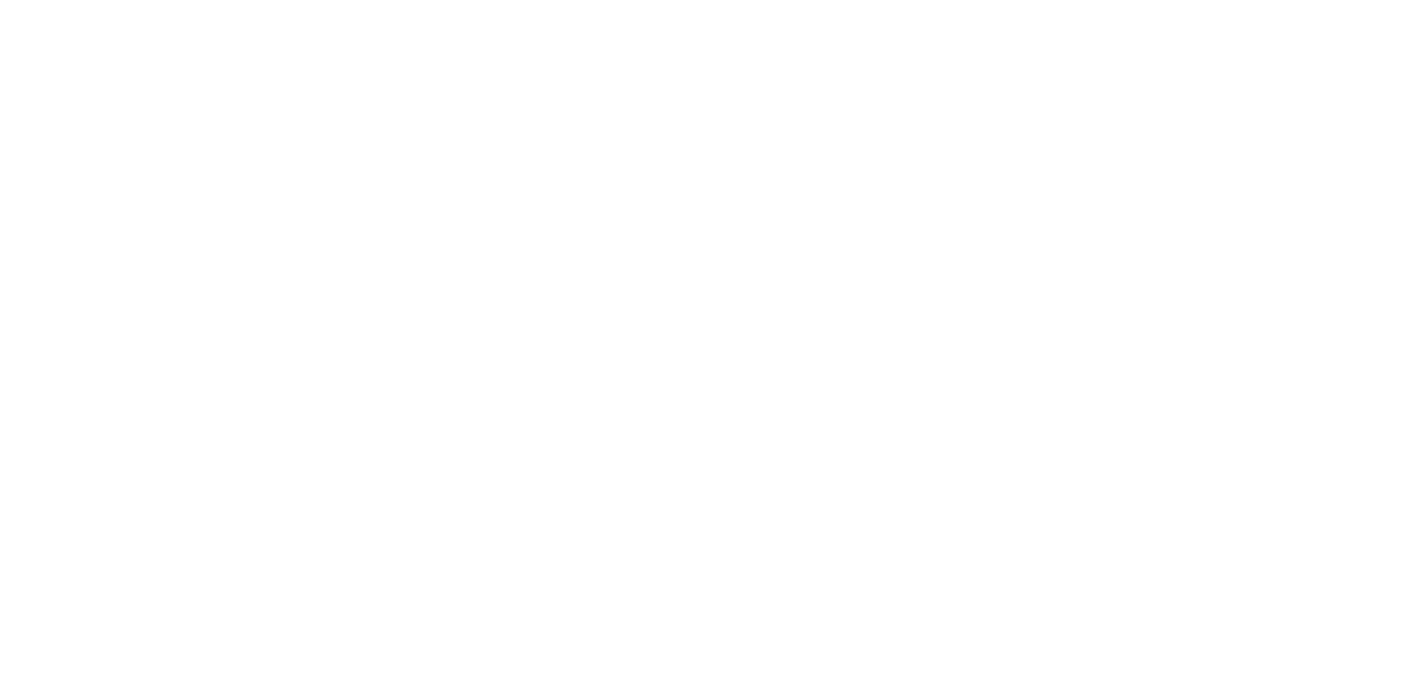 scroll, scrollTop: 0, scrollLeft: 0, axis: both 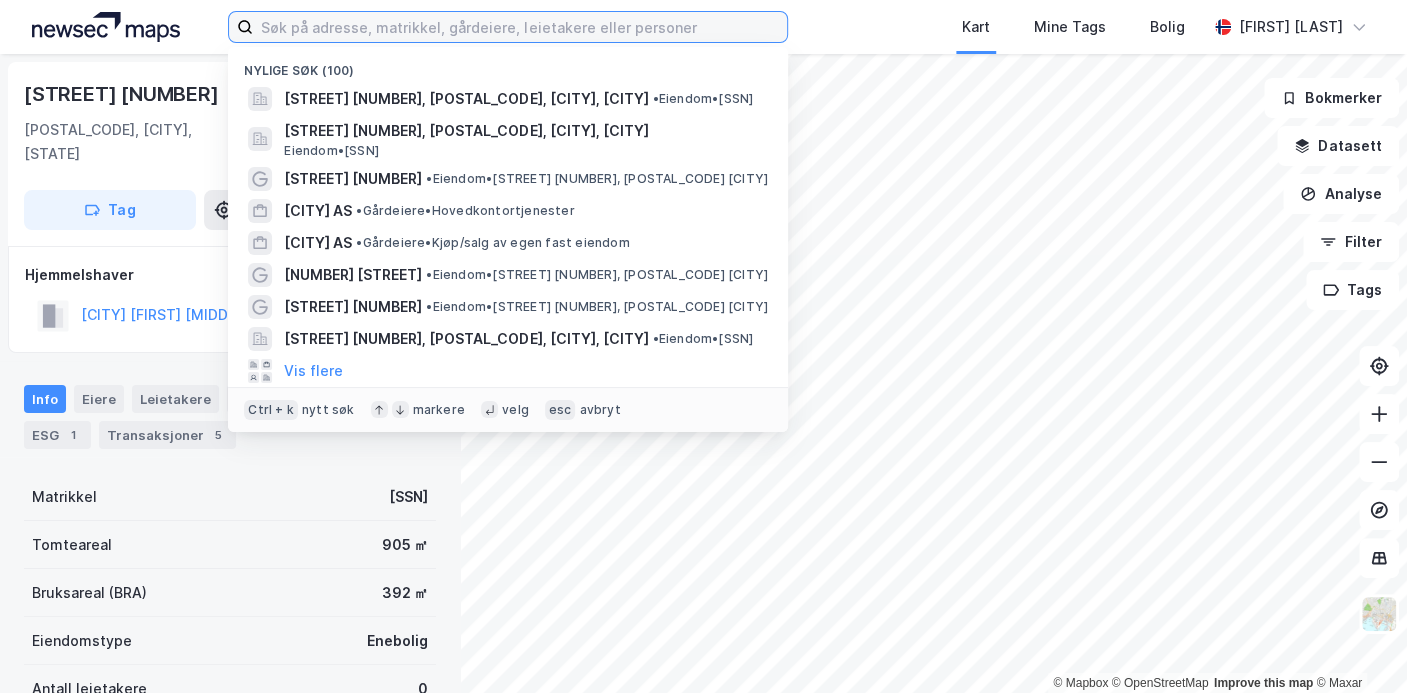click at bounding box center (520, 27) 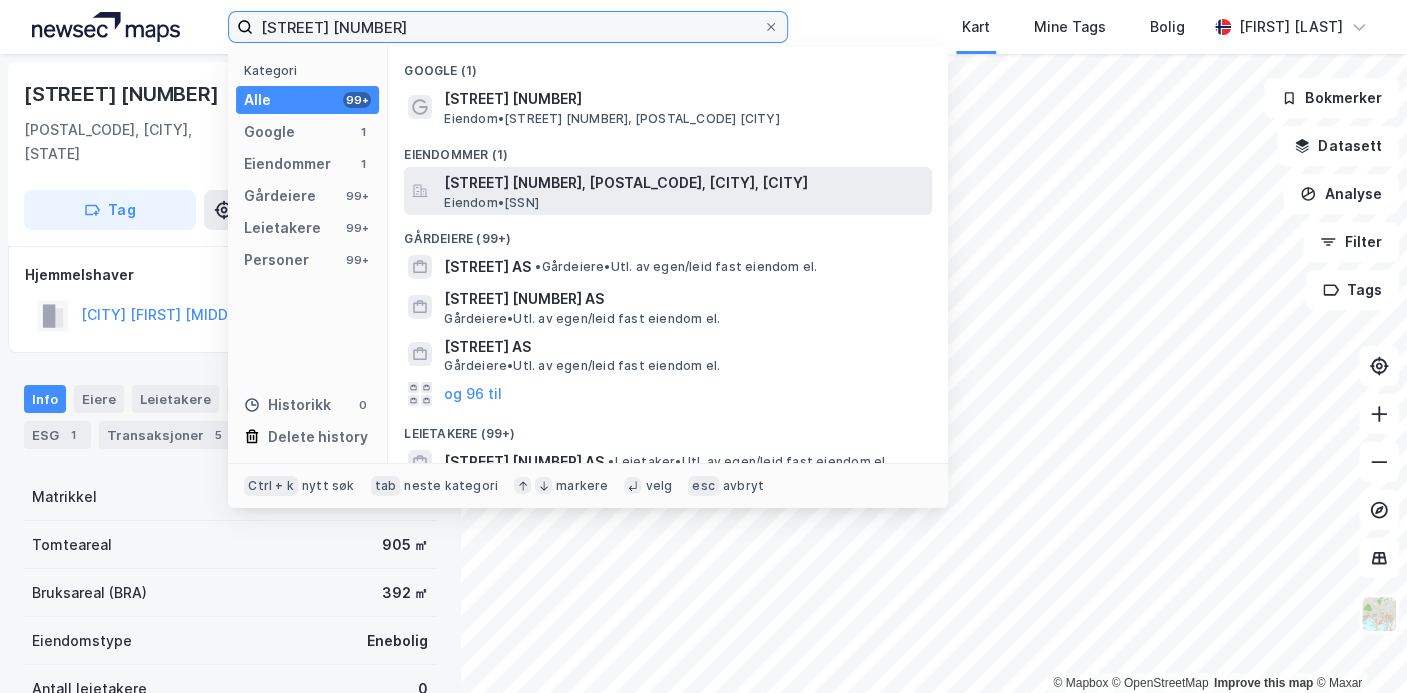 type on "[STREET] [NUMBER]" 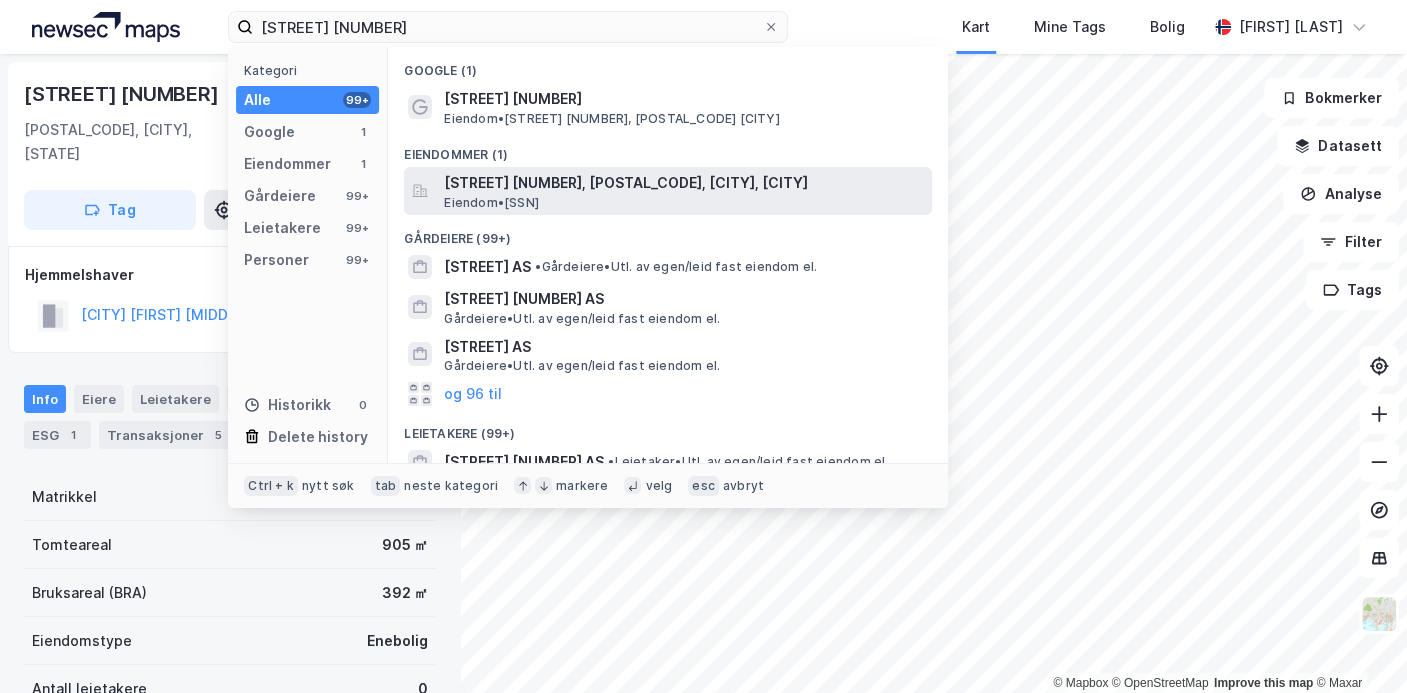 click on "[STREET] [NUMBER], [POSTAL_CODE], [CITY], [CITY]" at bounding box center [684, 183] 